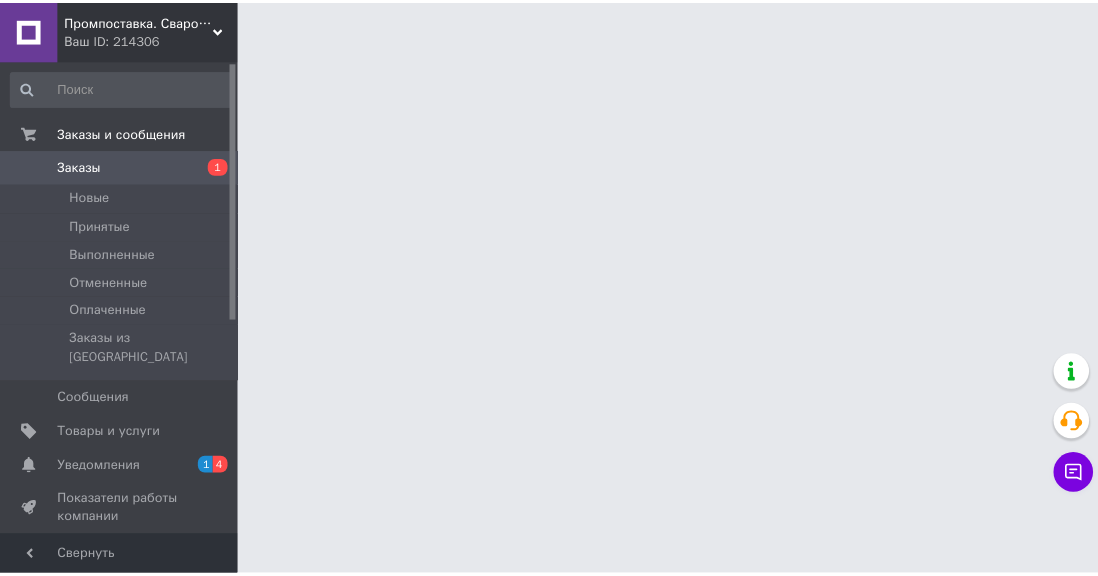 scroll, scrollTop: 0, scrollLeft: 0, axis: both 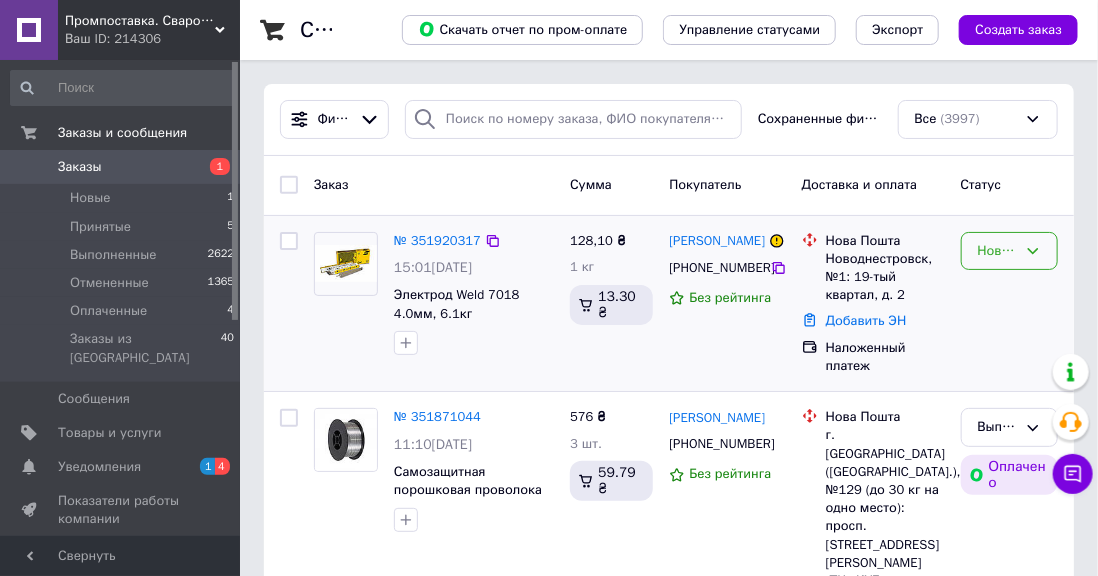 click on "Новый" at bounding box center [1009, 251] 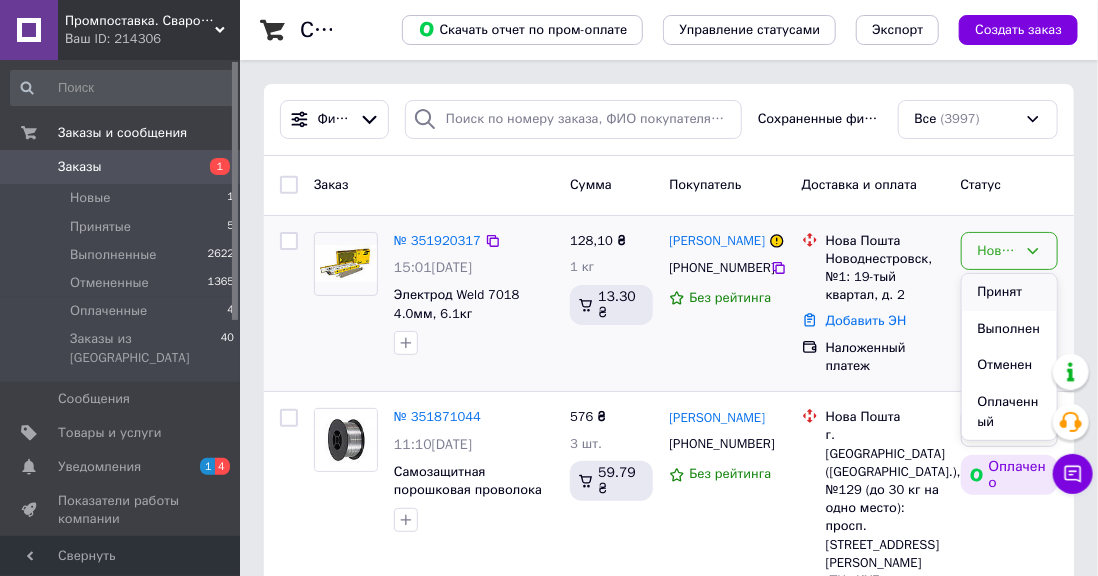click on "Принят" at bounding box center (1009, 292) 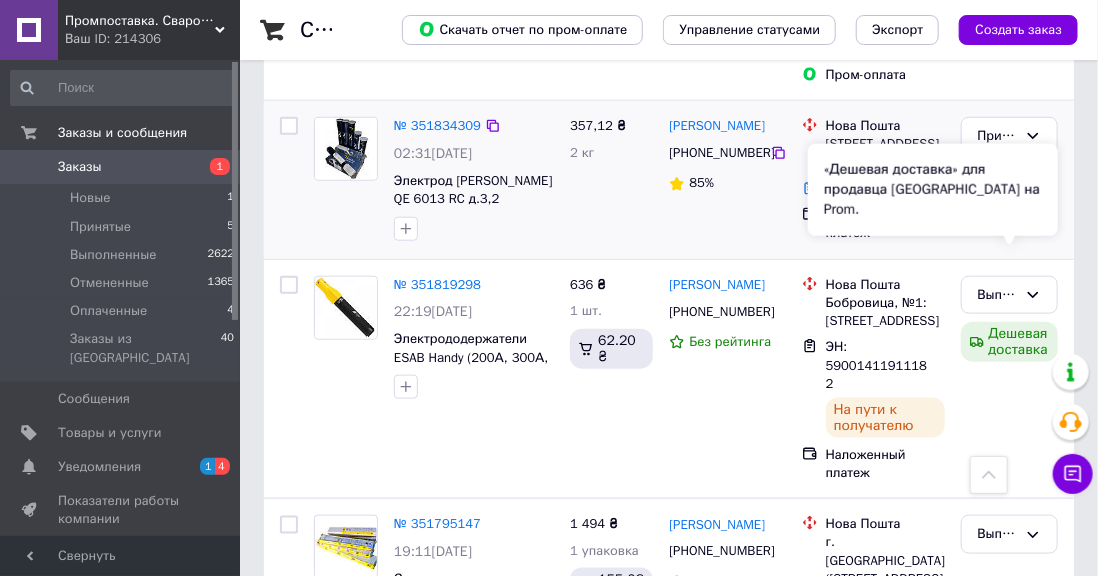 scroll, scrollTop: 480, scrollLeft: 0, axis: vertical 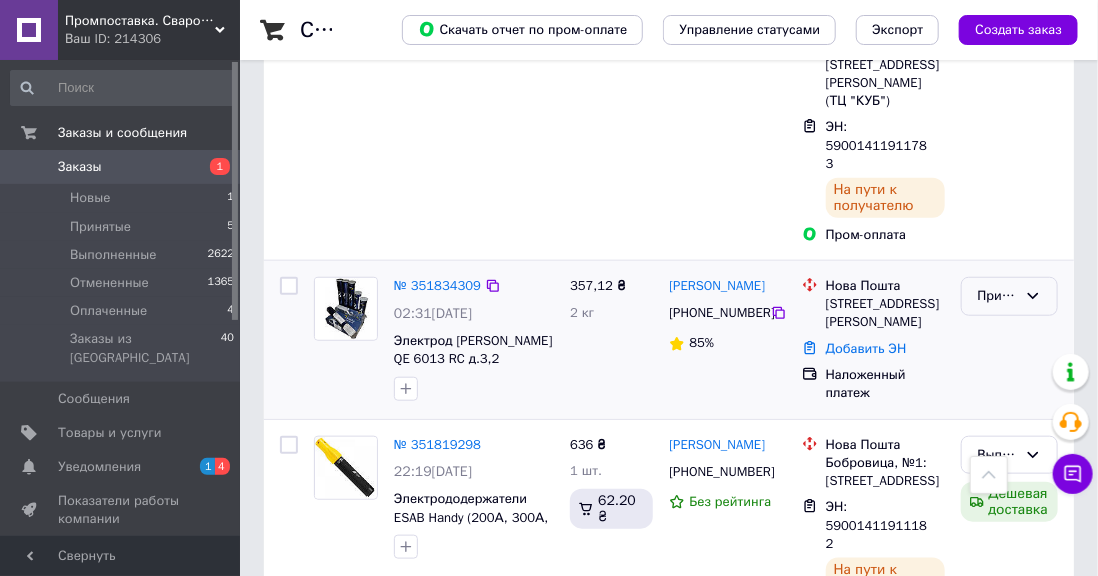 click 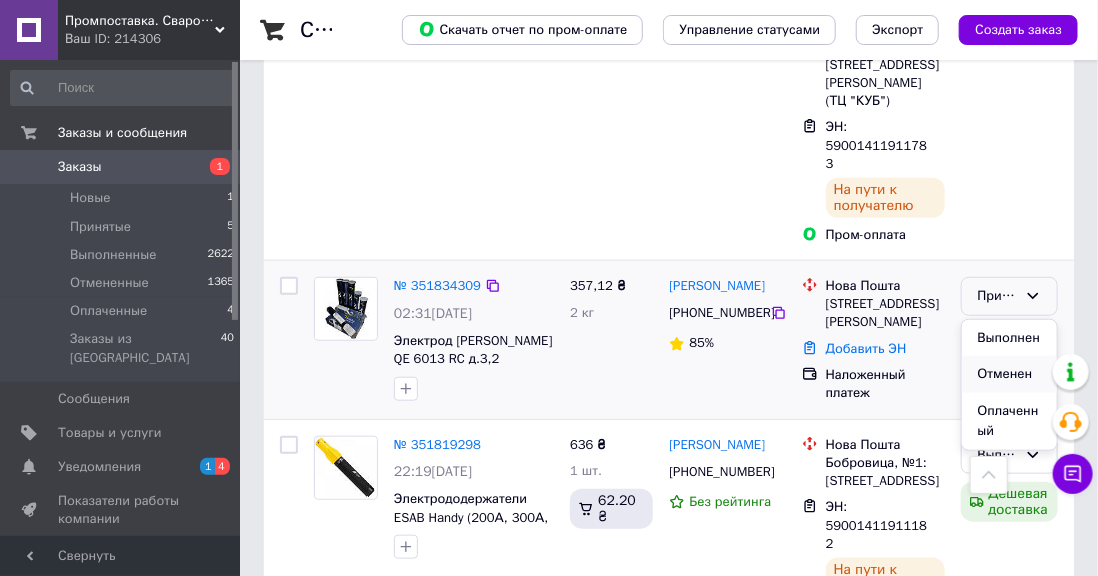 click on "Отменен" at bounding box center [1009, 374] 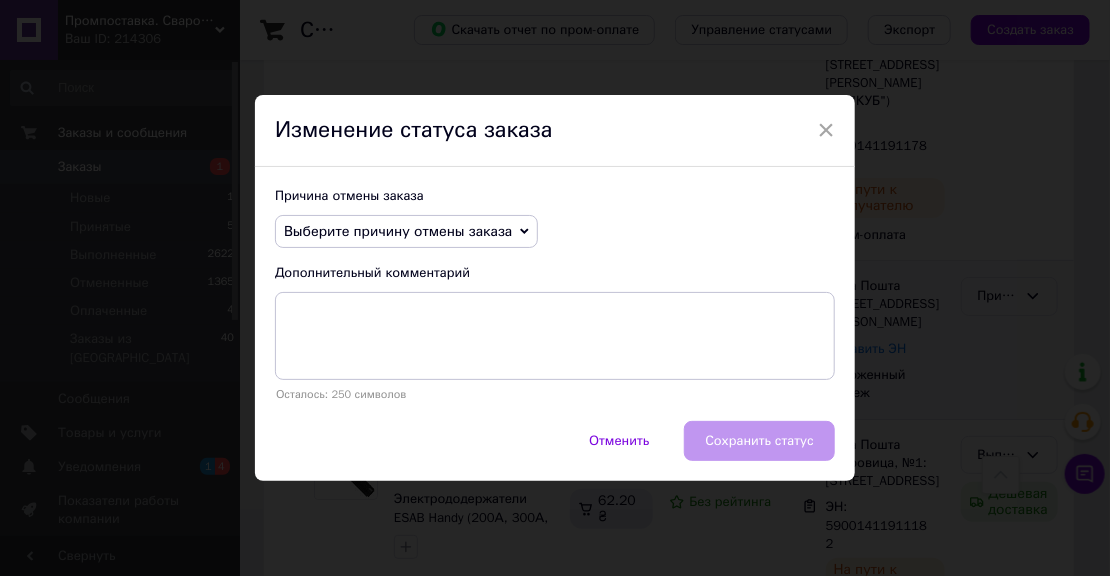 click on "Выберите причину отмены заказа" at bounding box center [406, 232] 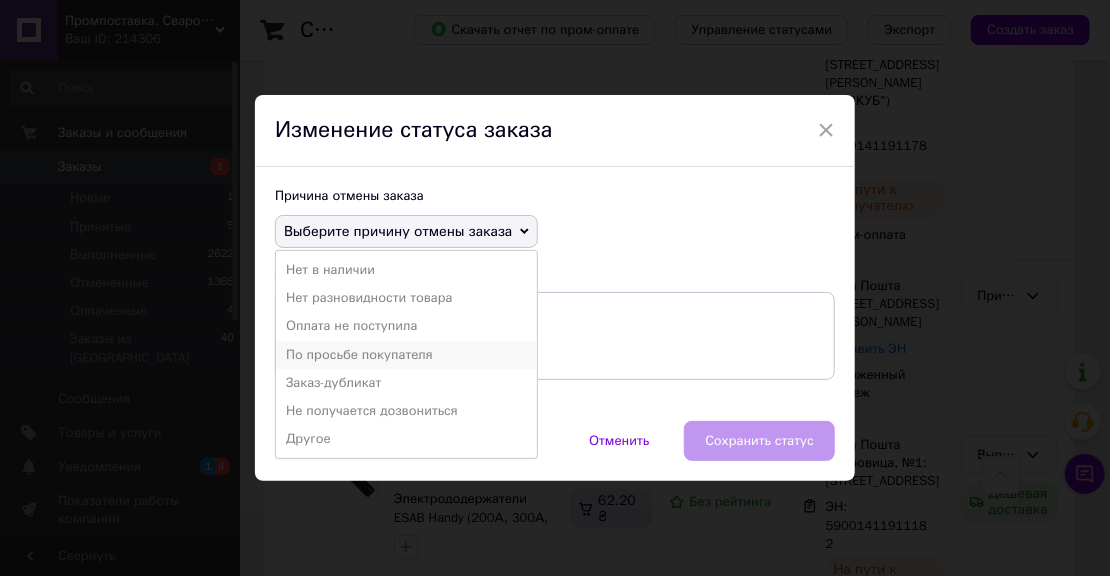 click on "По просьбе покупателя" at bounding box center (406, 355) 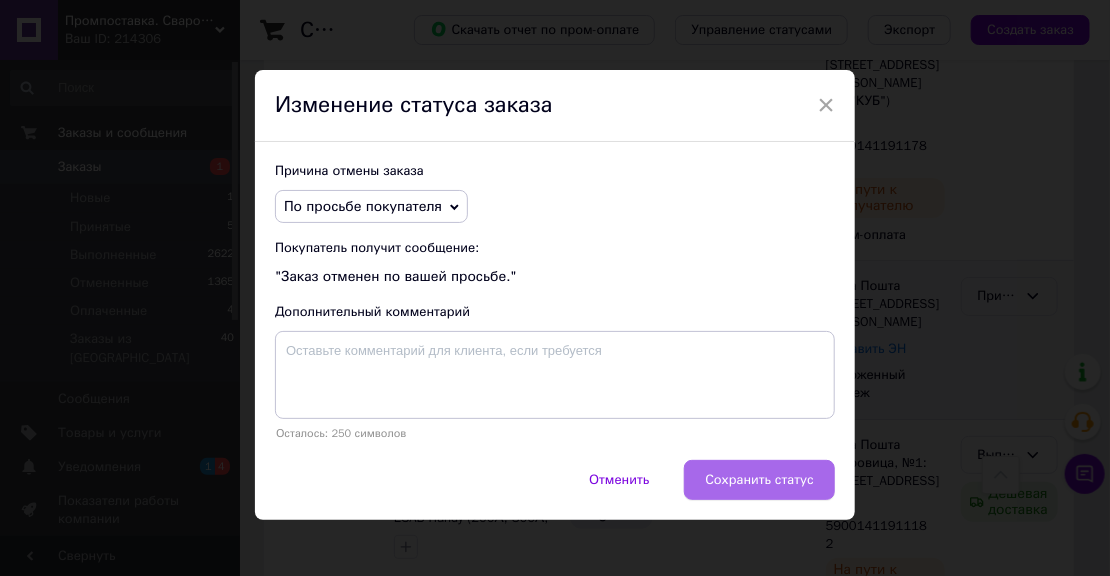 click on "Сохранить статус" at bounding box center [759, 480] 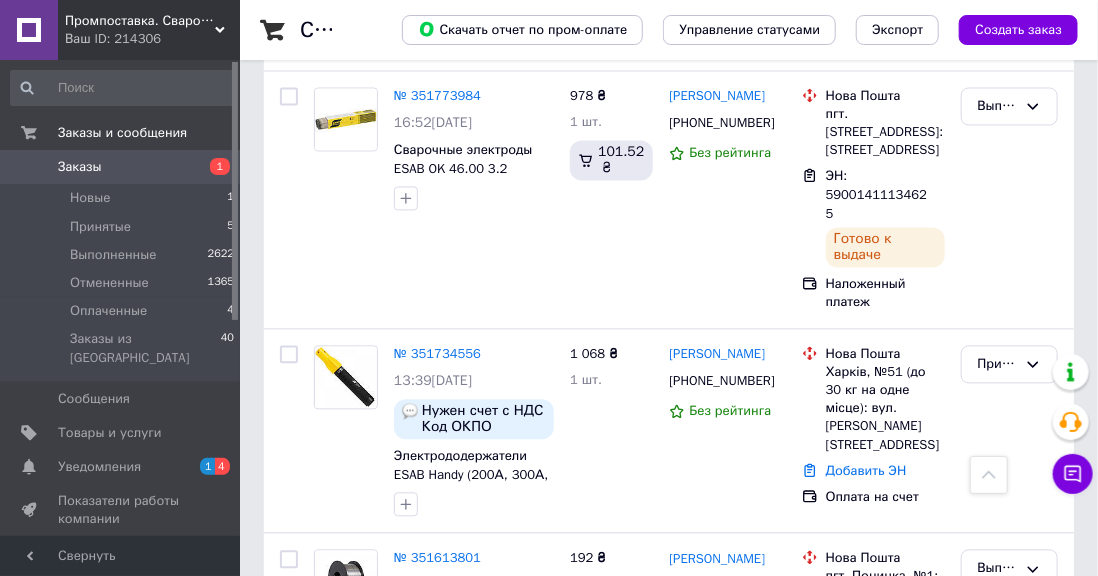 scroll, scrollTop: 1520, scrollLeft: 0, axis: vertical 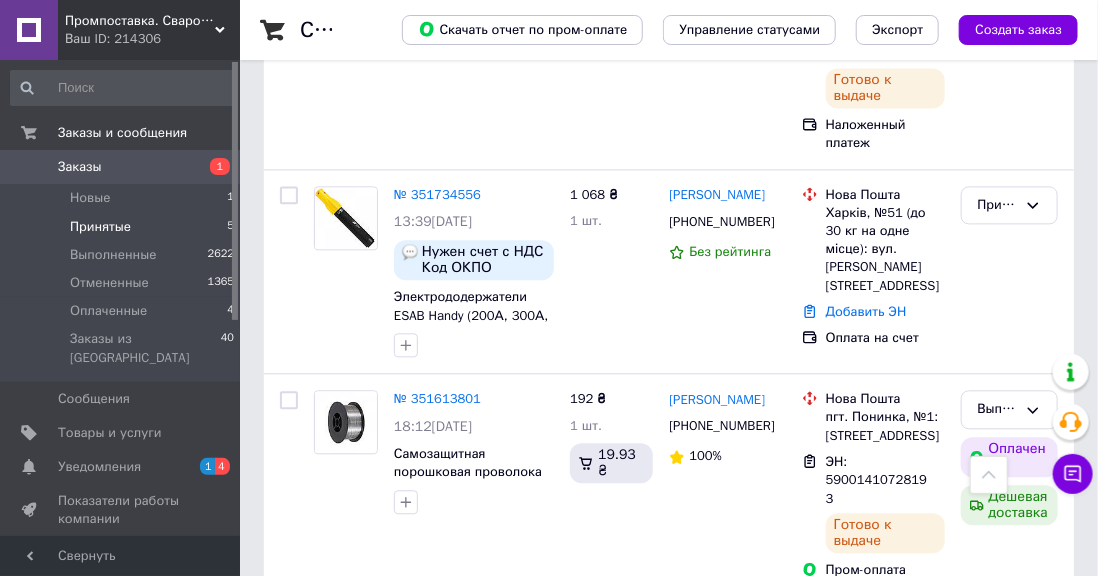 click on "Принятые 5" at bounding box center [123, 227] 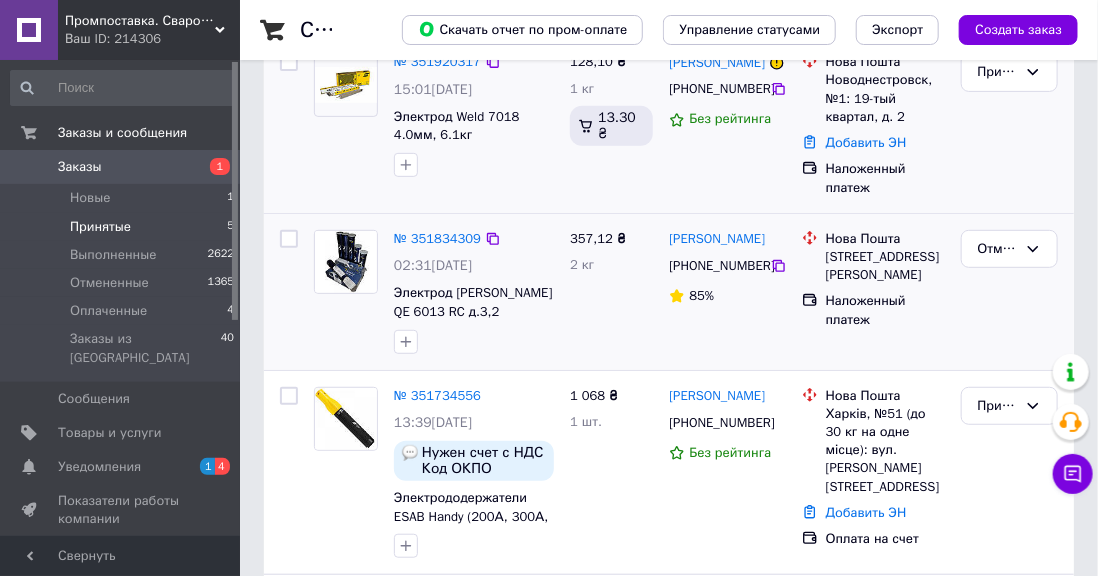 scroll, scrollTop: 0, scrollLeft: 0, axis: both 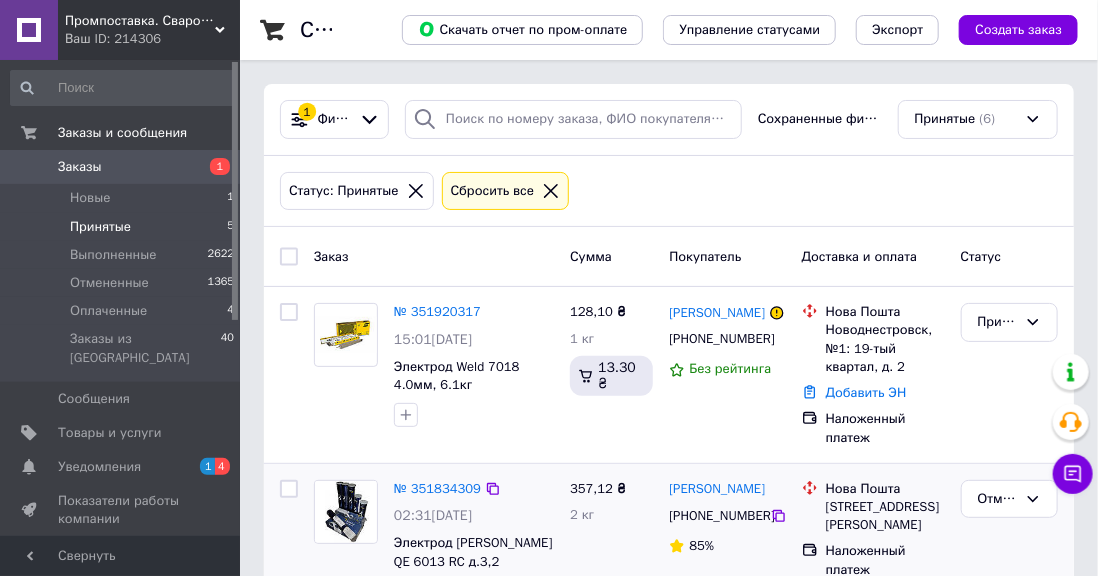 click on "Заказы" at bounding box center [80, 167] 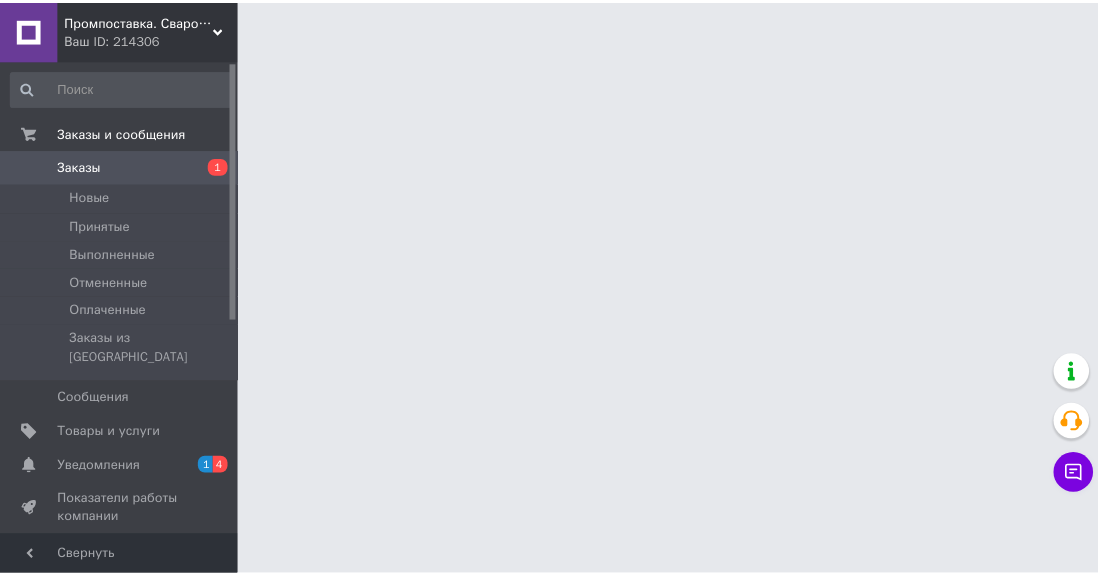scroll, scrollTop: 0, scrollLeft: 0, axis: both 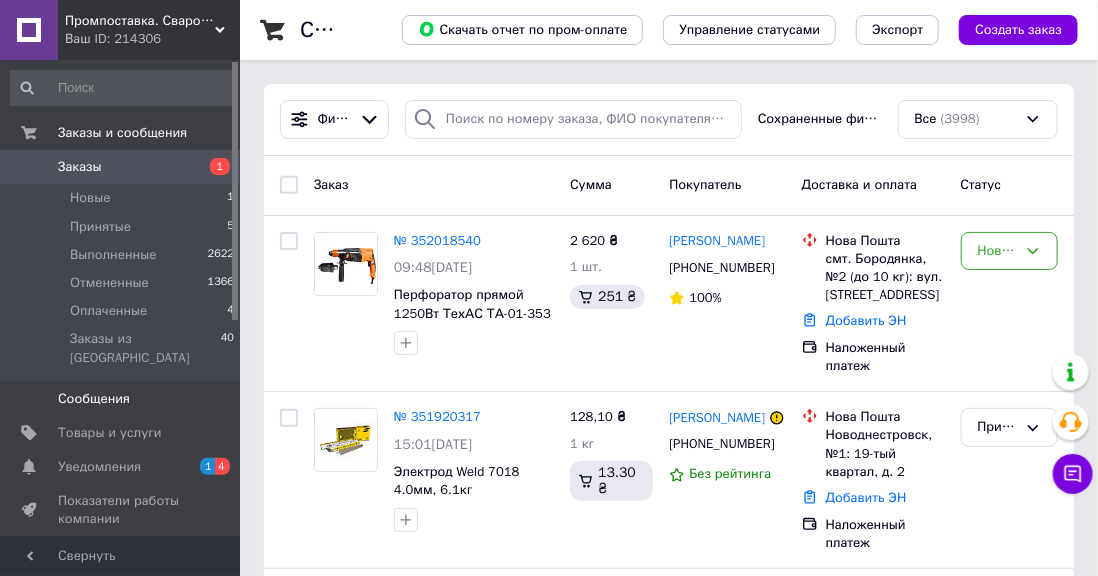 click on "Сообщения 0" at bounding box center (123, 399) 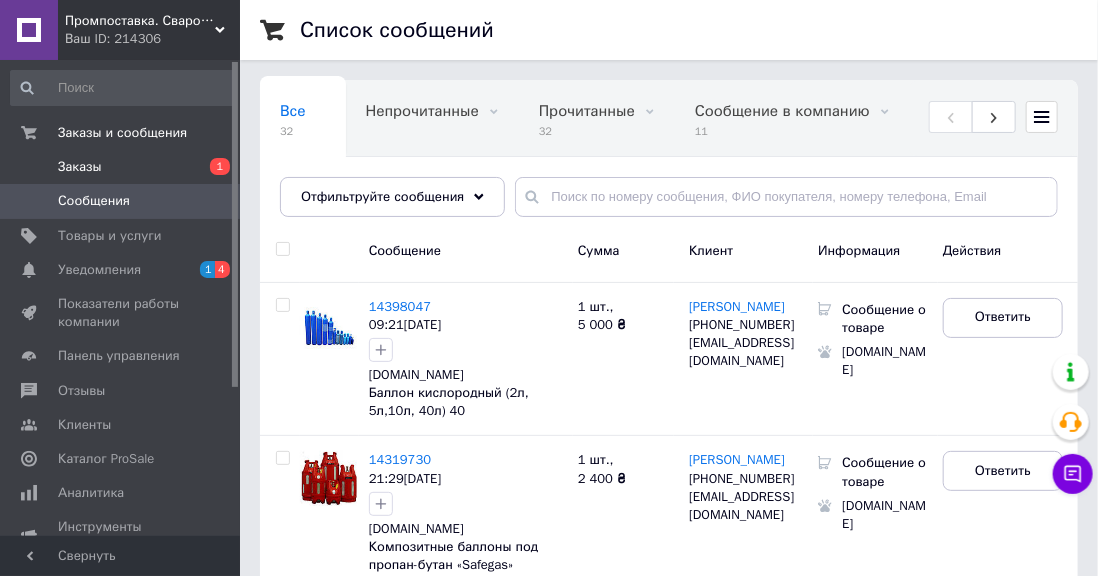 click on "Заказы" at bounding box center (121, 167) 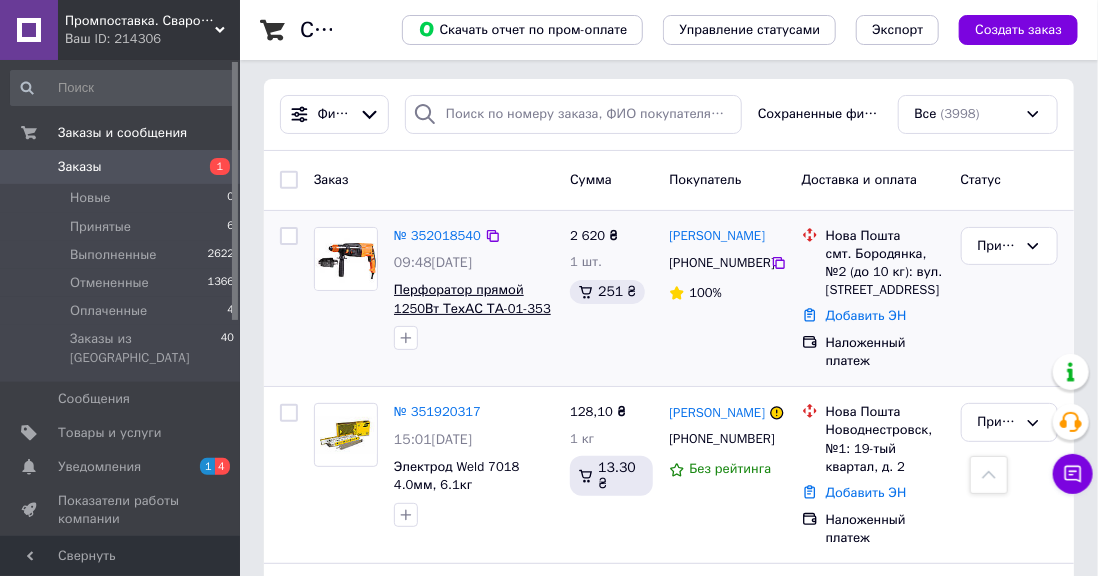 scroll, scrollTop: 0, scrollLeft: 0, axis: both 